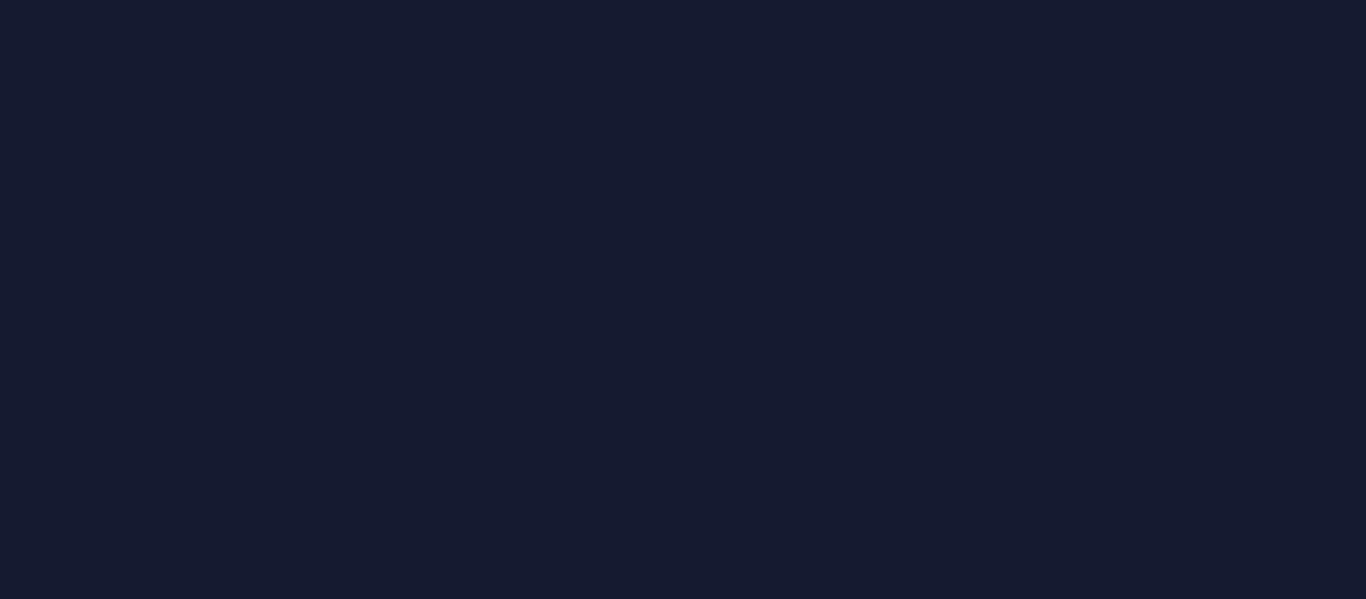 scroll, scrollTop: 0, scrollLeft: 0, axis: both 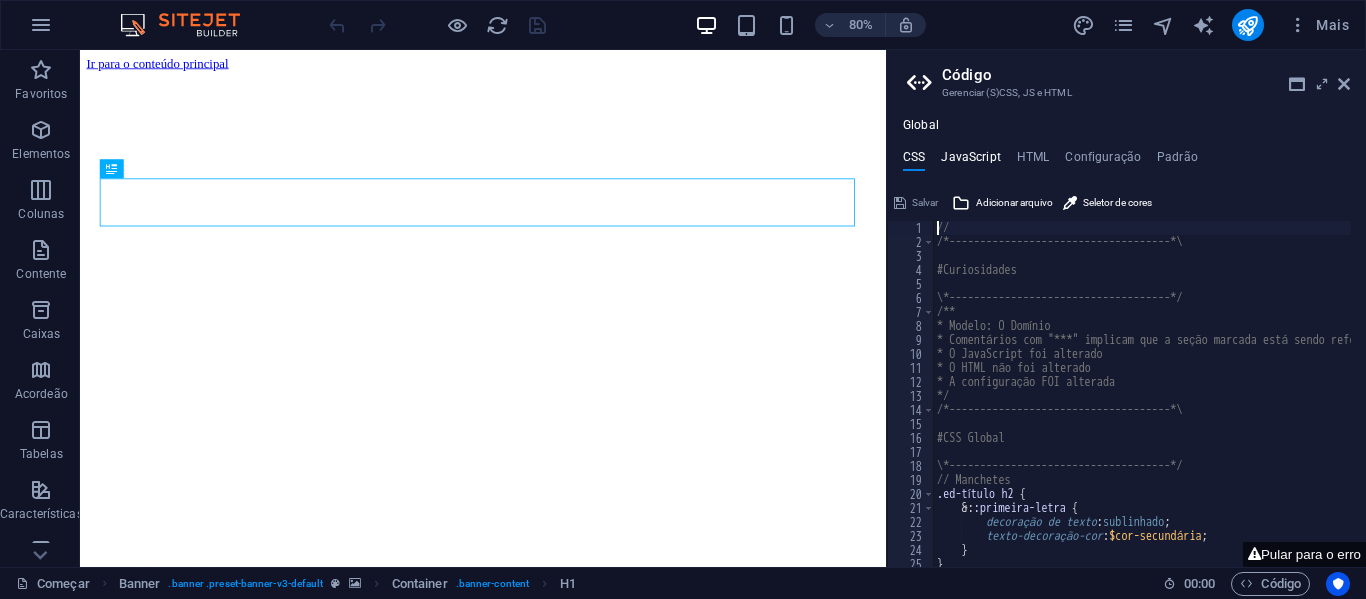 click on "JavaScript" at bounding box center [970, 157] 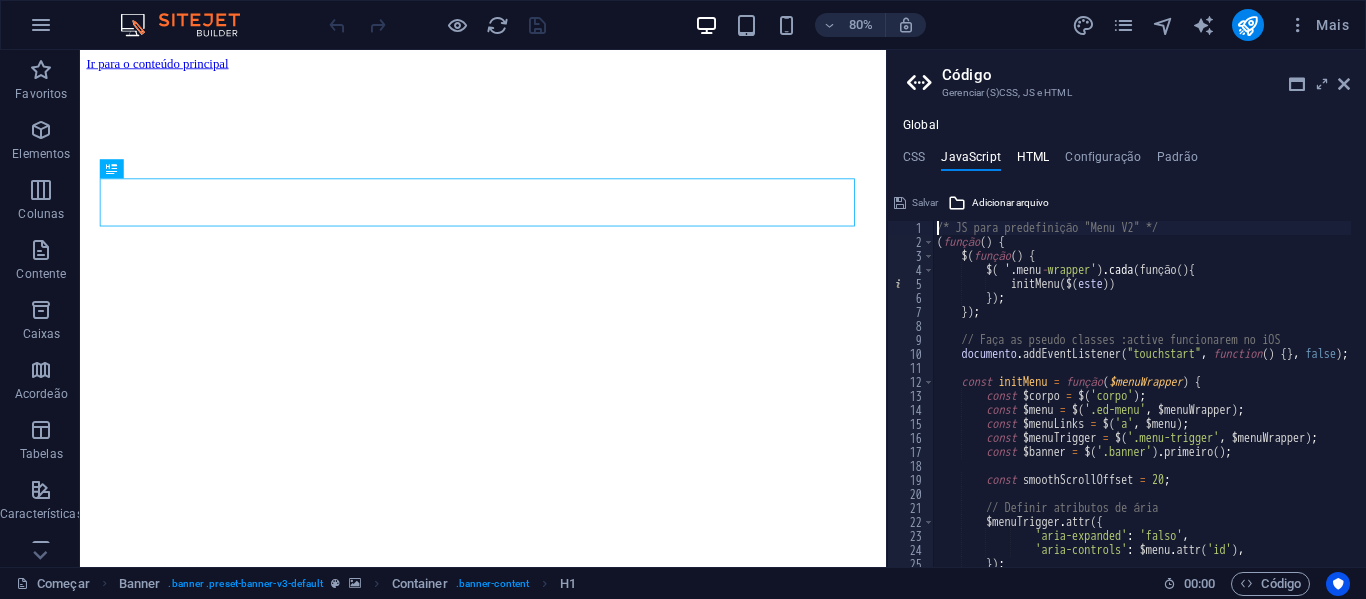 click on "HTML" at bounding box center [1033, 157] 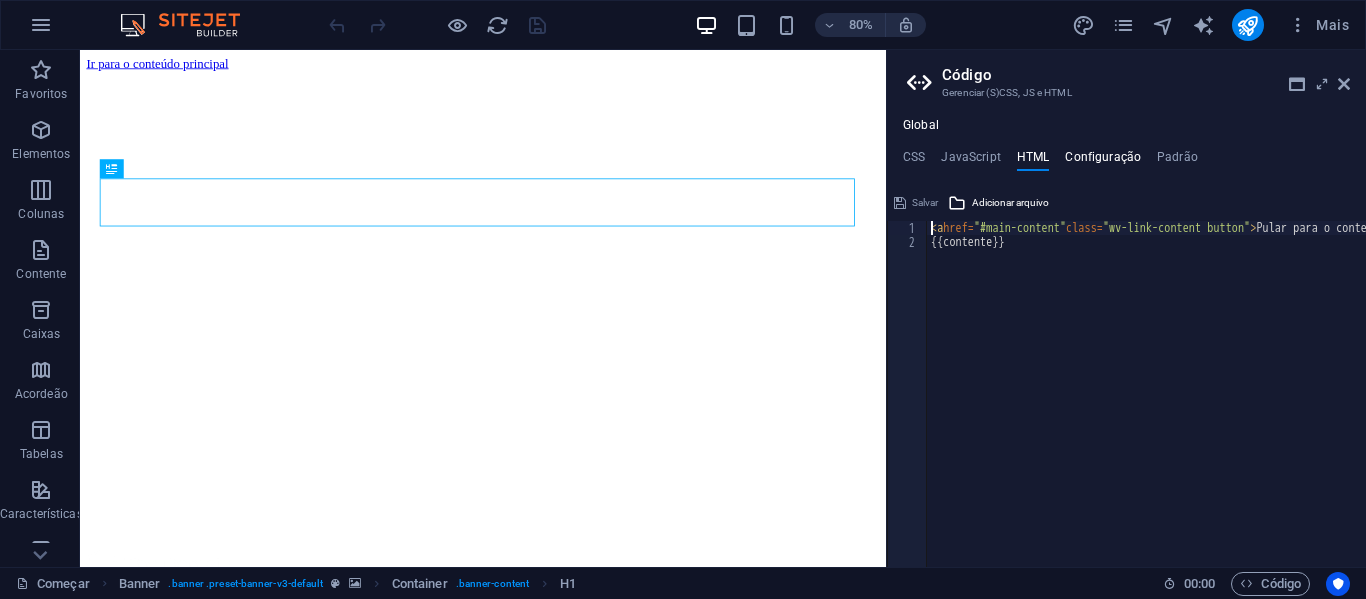 click on "Configuração" at bounding box center [1103, 157] 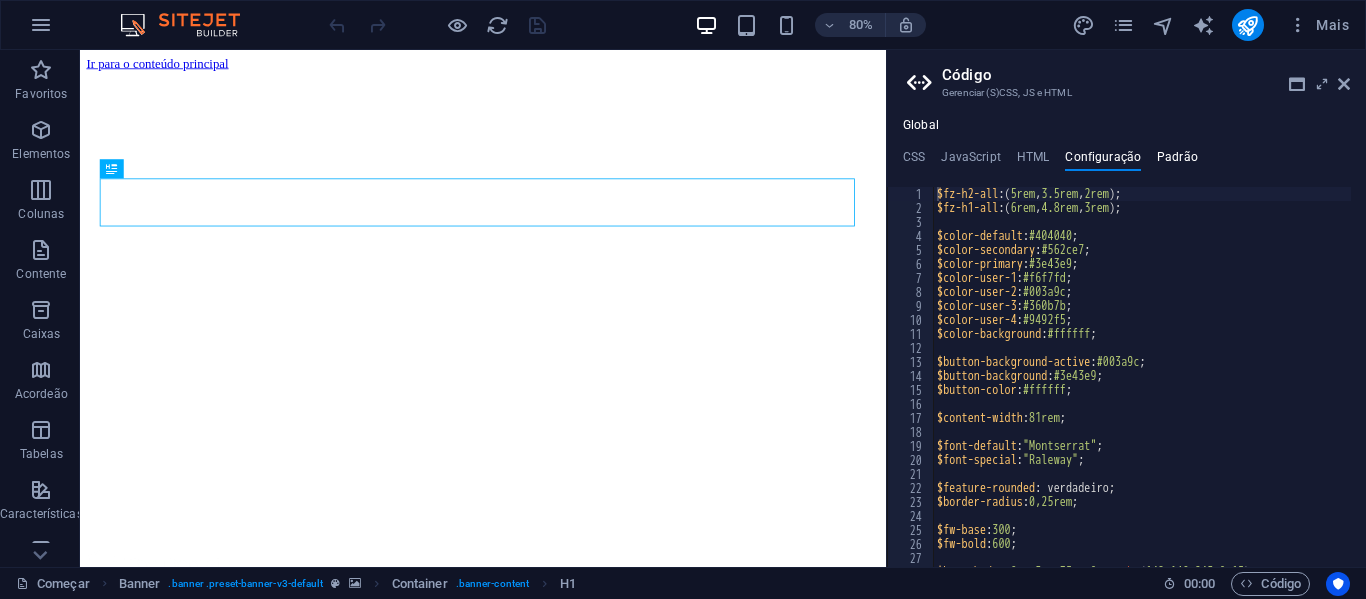 click on "Padrão" at bounding box center (1177, 157) 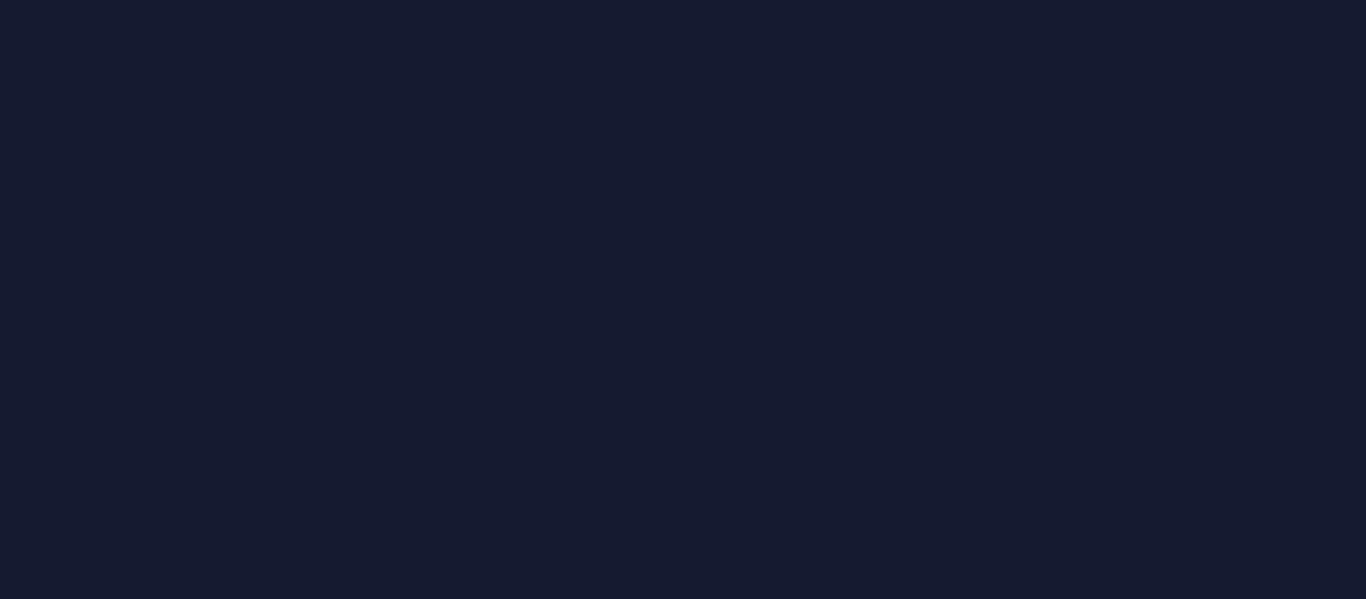 scroll, scrollTop: 0, scrollLeft: 0, axis: both 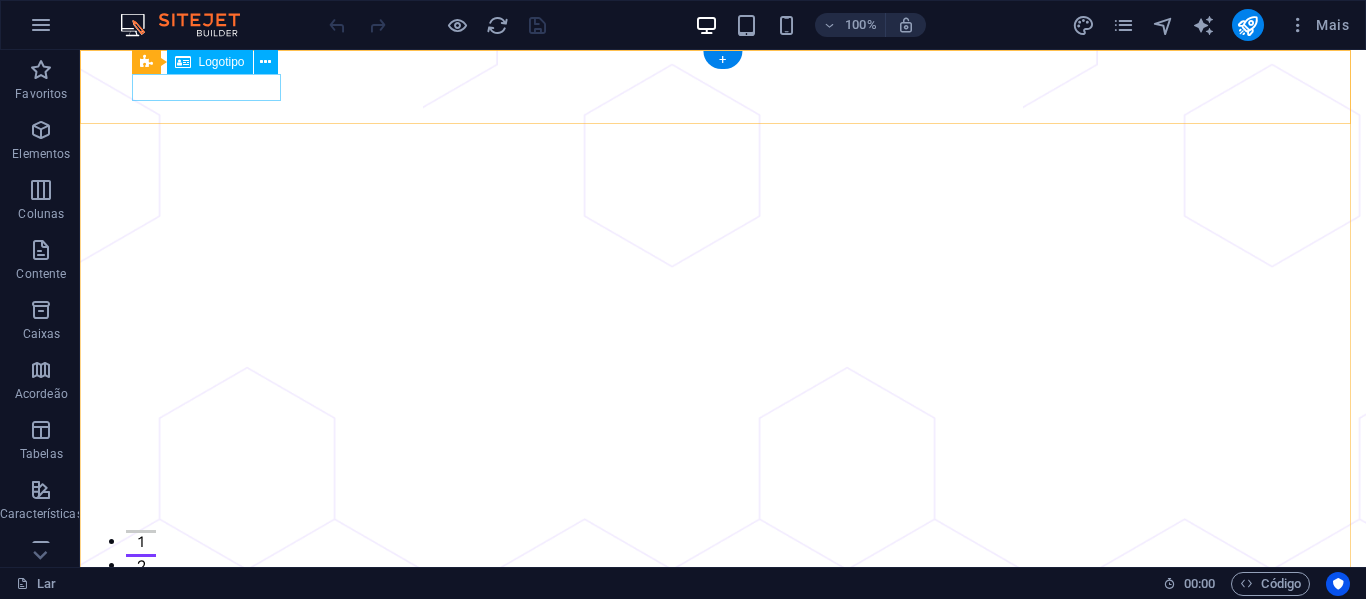 click at bounding box center (723, 752) 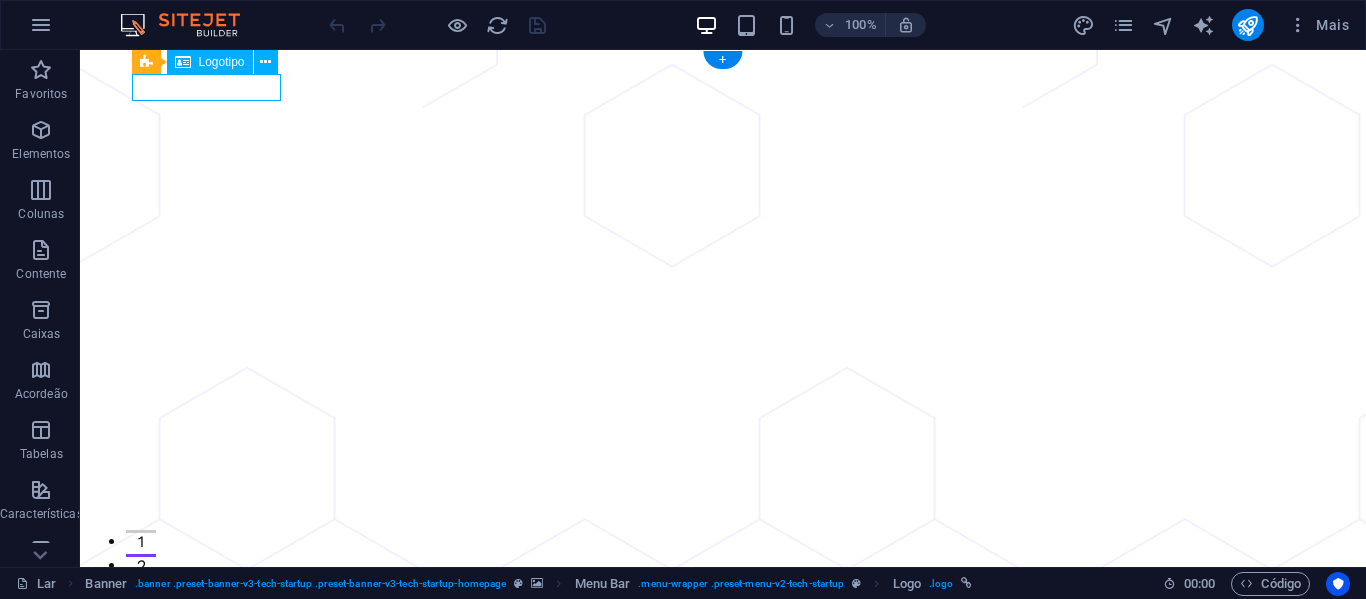 click at bounding box center [723, 752] 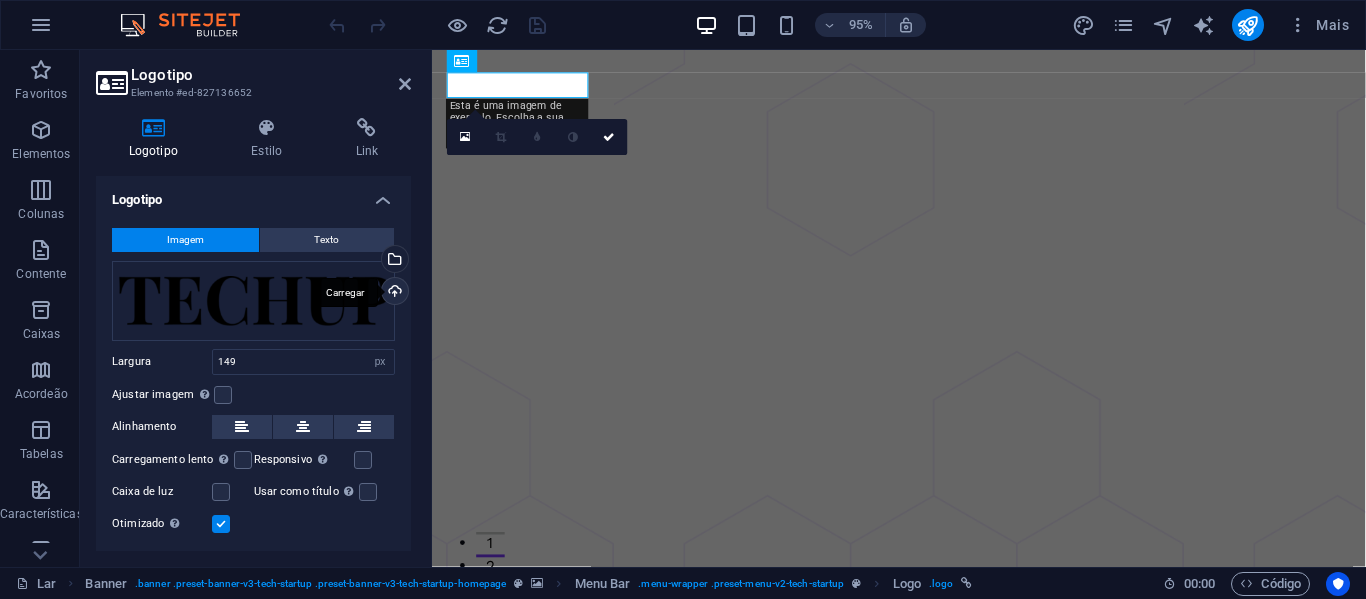 click on "Carregar" at bounding box center (393, 293) 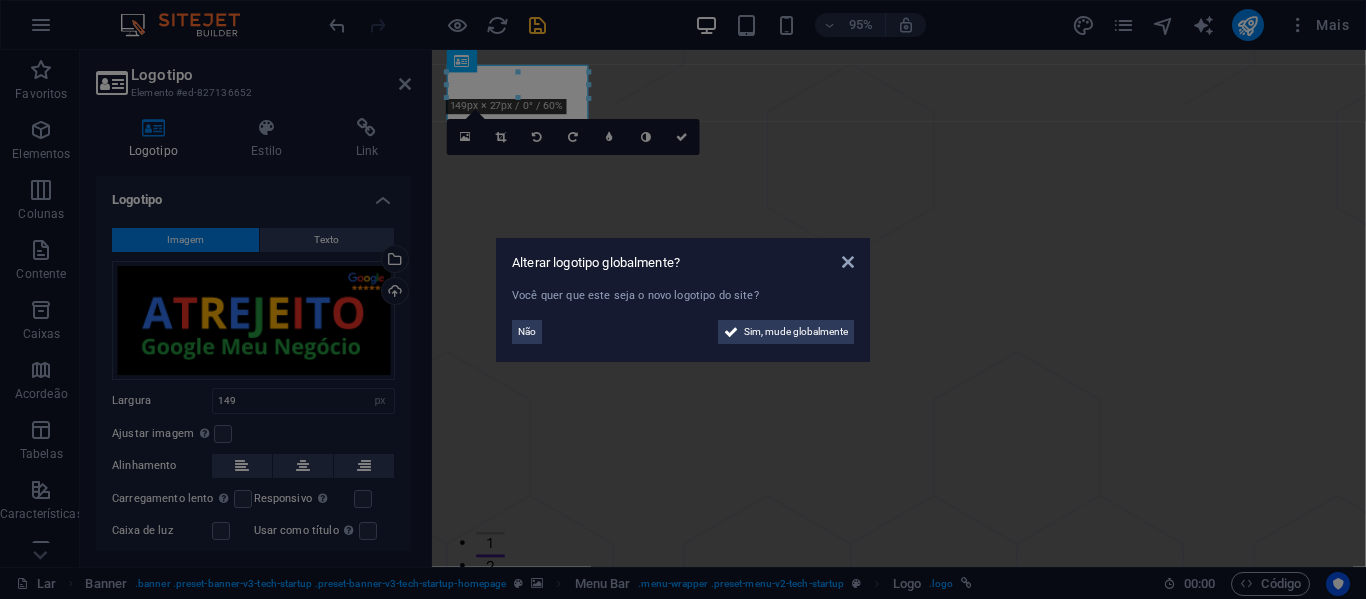 click on "Alterar logotipo globalmente? Você quer que este seja o novo logotipo do site? Não Sim, mude globalmente" at bounding box center (683, 299) 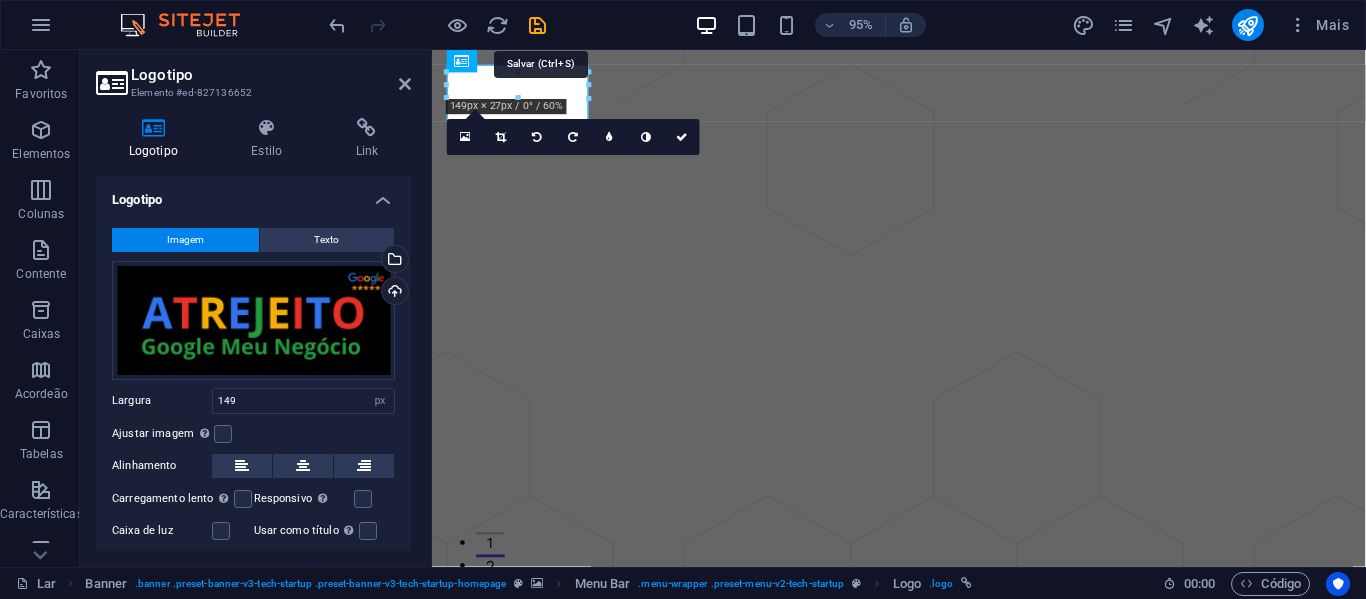 click at bounding box center (537, 25) 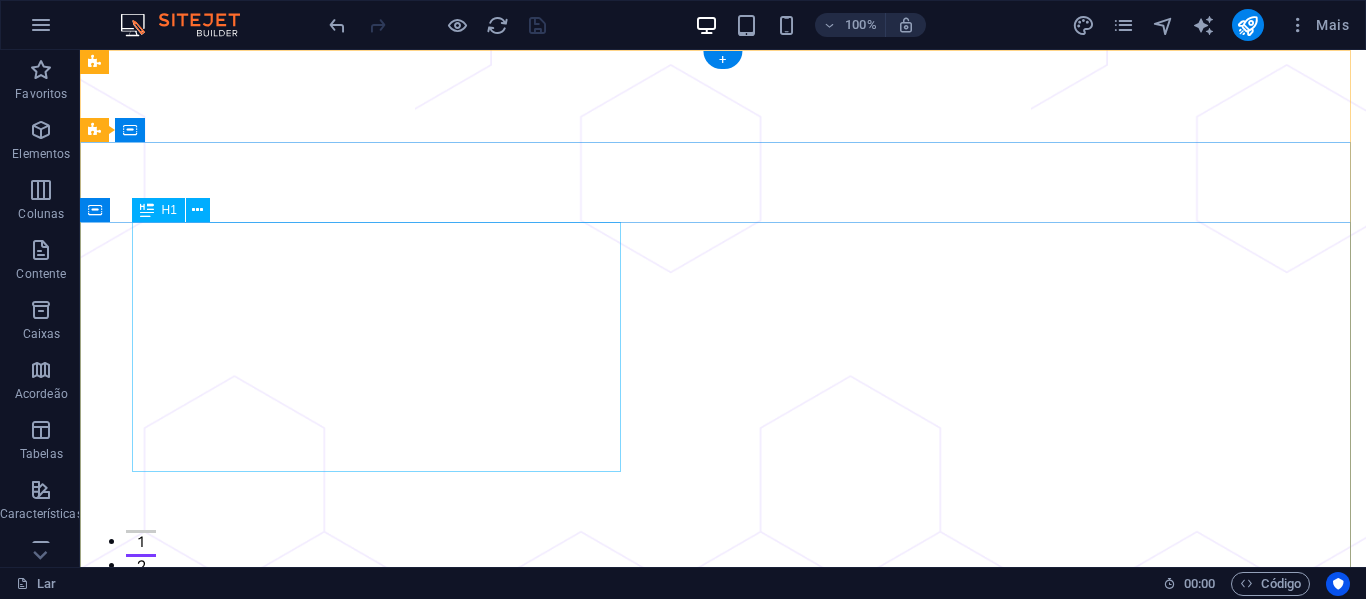 click on "Deixe seu negócio crescer super rápido e seguro com a [ORGANIZATION]." at bounding box center (723, 1674) 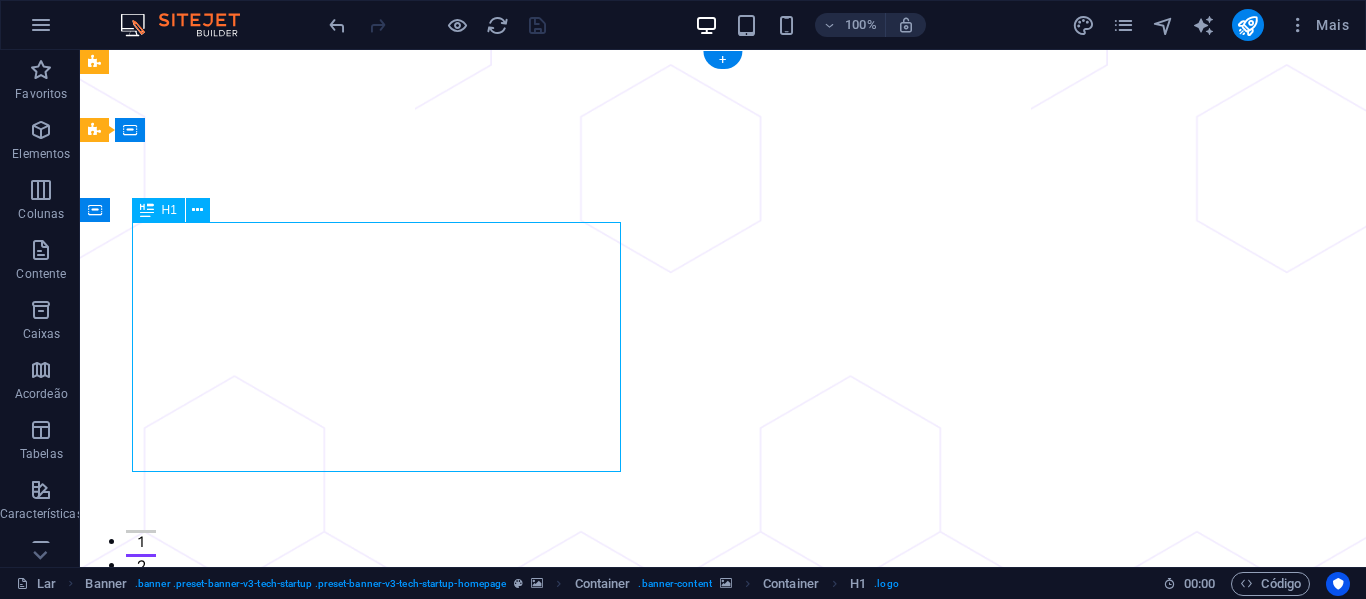 click on "Deixe seu negócio crescer super rápido e seguro com a [ORGANIZATION]." at bounding box center (723, 1674) 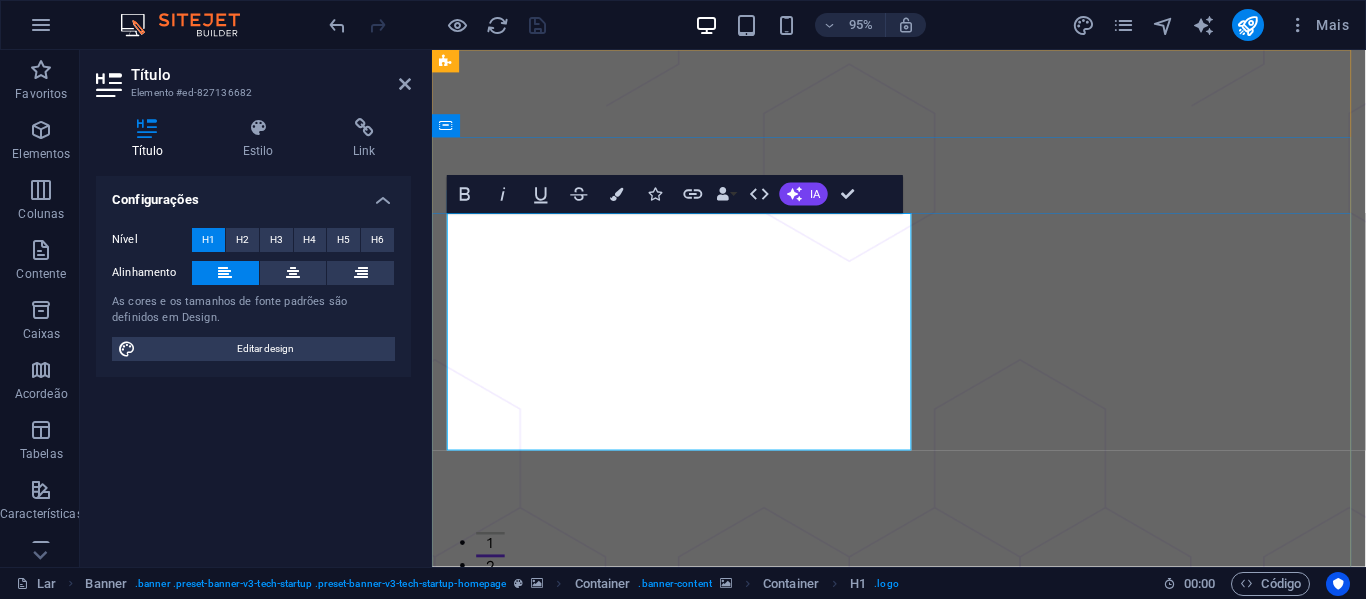 click on "e seguro com a Techup." at bounding box center [884, 1674] 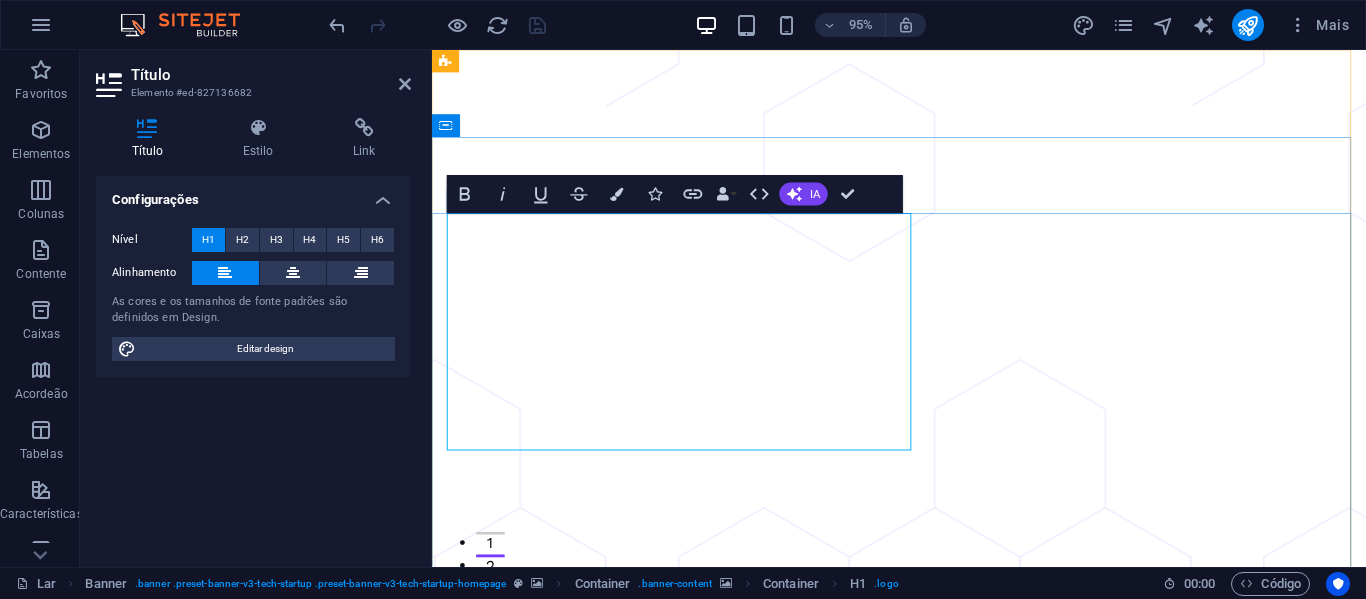 click on "Deixe seu negócio crescer super rápido e seguro com a [ORGANIZATION]." at bounding box center [923, 1674] 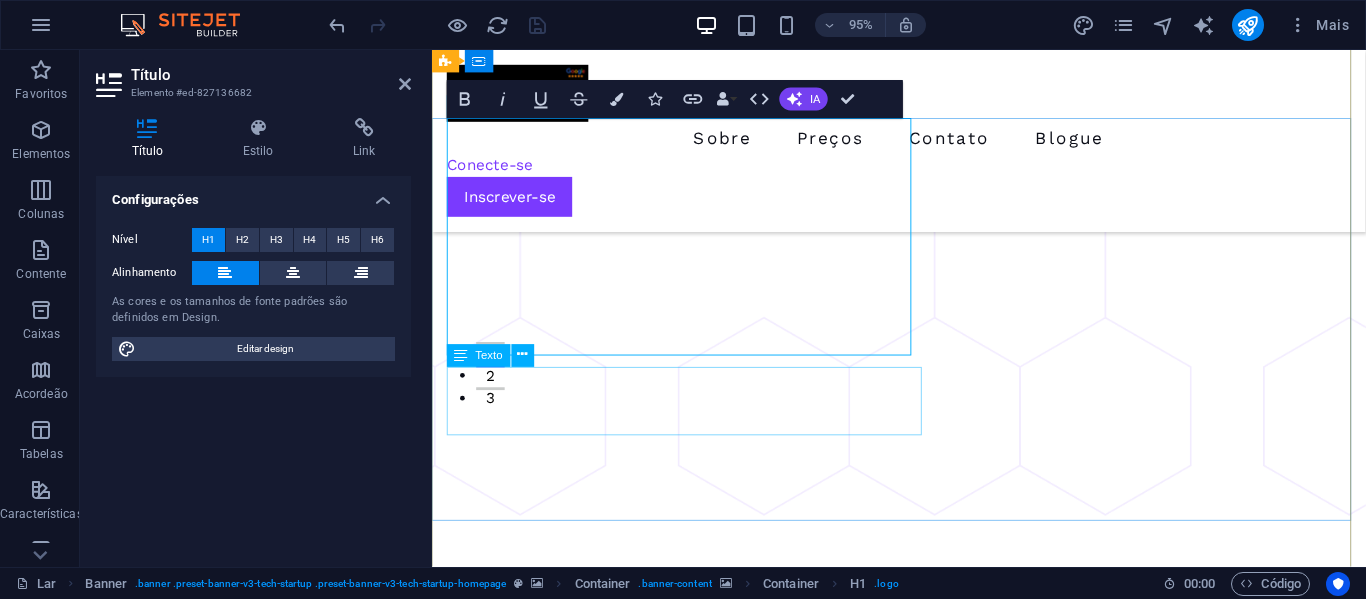 scroll, scrollTop: 100, scrollLeft: 0, axis: vertical 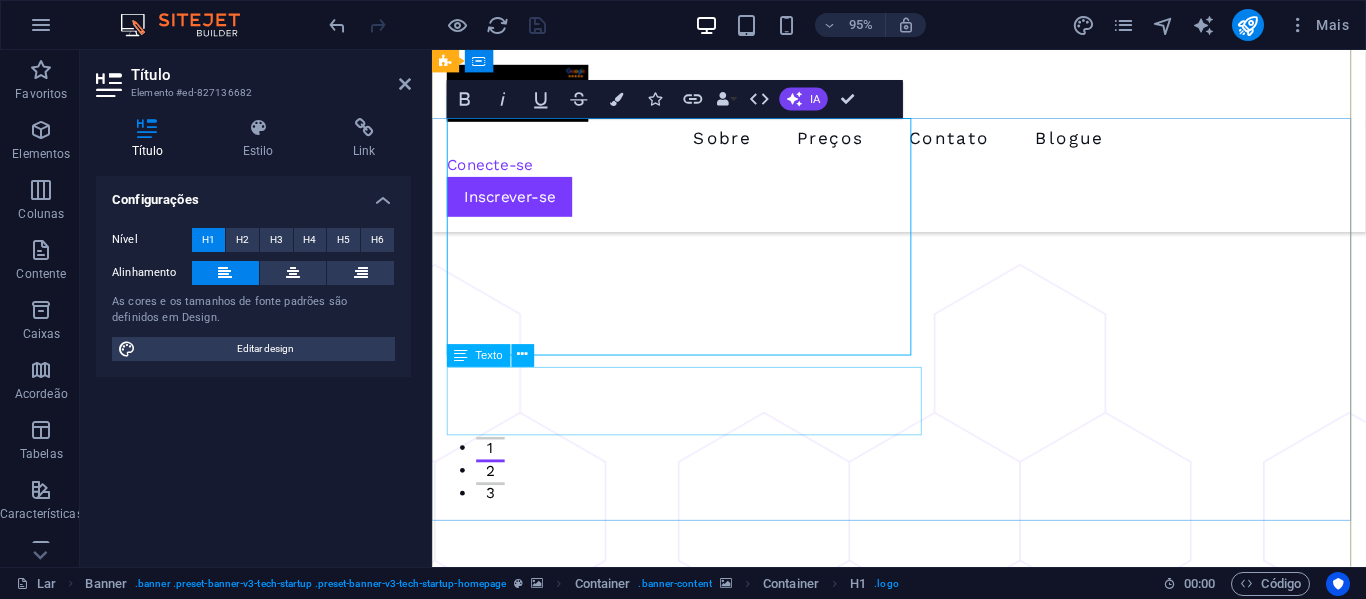 click on "Quia sed quod fuga tempora. Officiis voluptas asperiores numquam. Velit occaecati et et blanditiis ab placeat qui. Caecati et et blanditiis ab placeat qui. Clandit é ab placeat qui." at bounding box center (923, 1573) 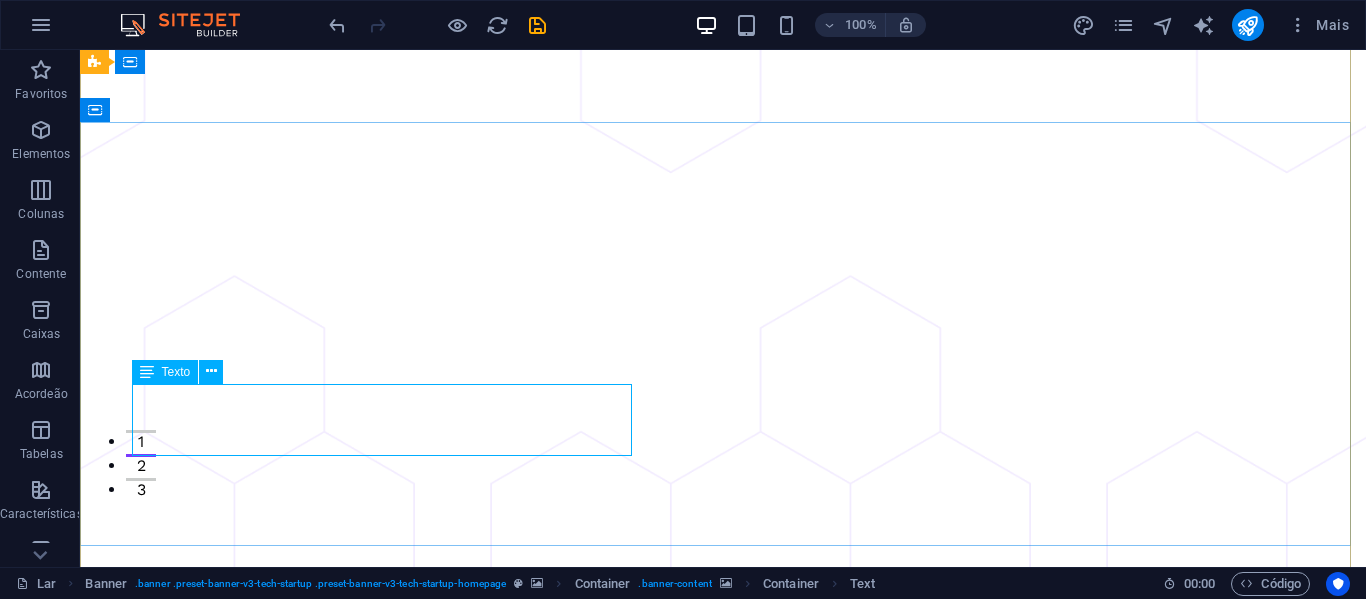 click on "Quia sed quod fuga tempora. Officiis voluptas asperiores numquam. Velit occaecati et et blanditiis ab placeat qui. Caecati et et blanditiis ab placeat qui. Clandit é ab placeat qui." at bounding box center (723, 1765) 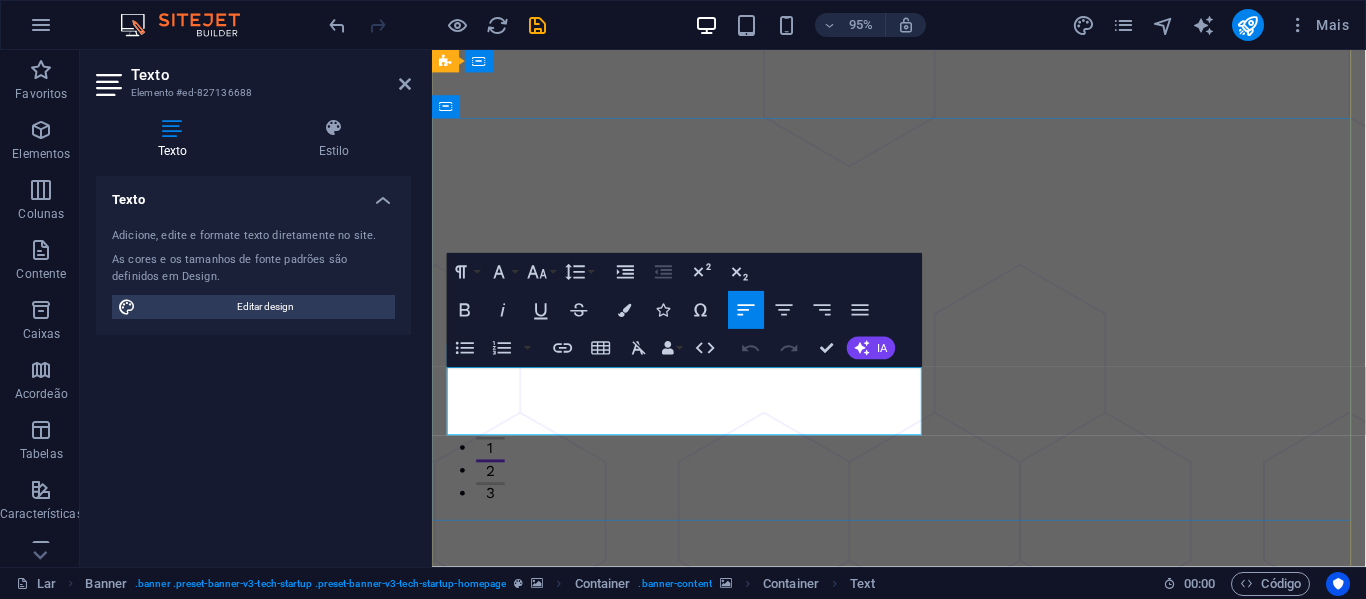 click on "Quia sed quod fuga tempora. Officiis voluptas asperiores numquam. Velit occaecati et et blanditiis ab placeat qui. Caecati et et blanditiis ab placeat qui. Clandit é ab placeat qui." at bounding box center (923, 1764) 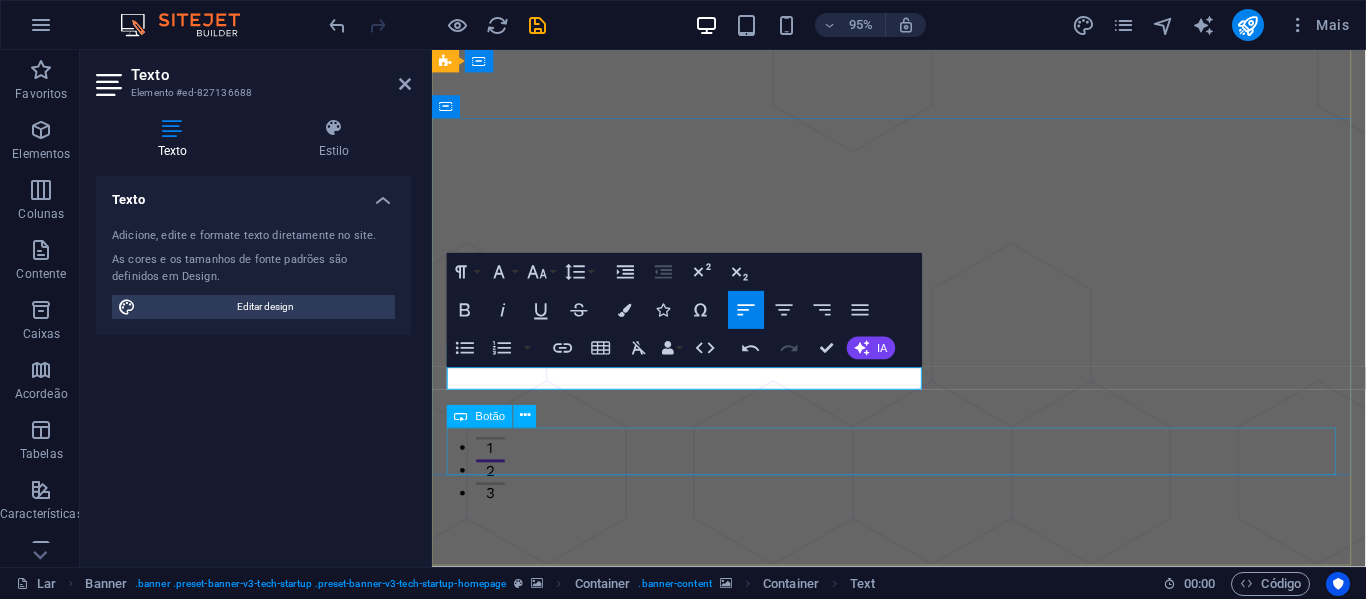 type 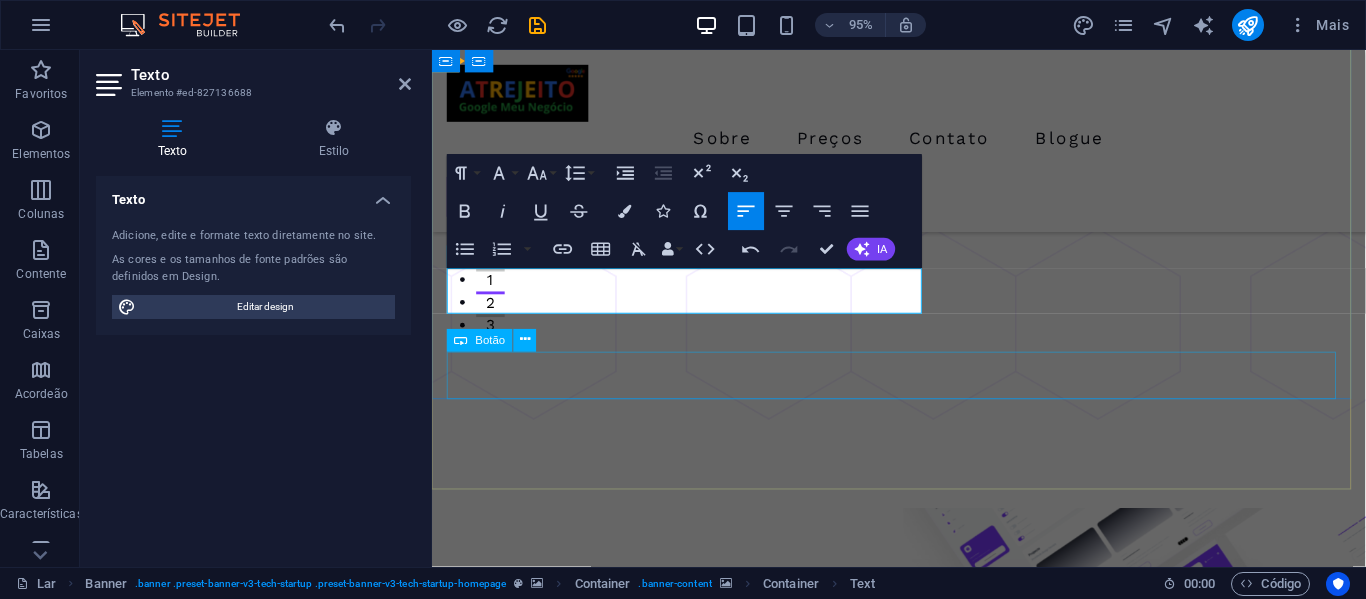 scroll, scrollTop: 200, scrollLeft: 0, axis: vertical 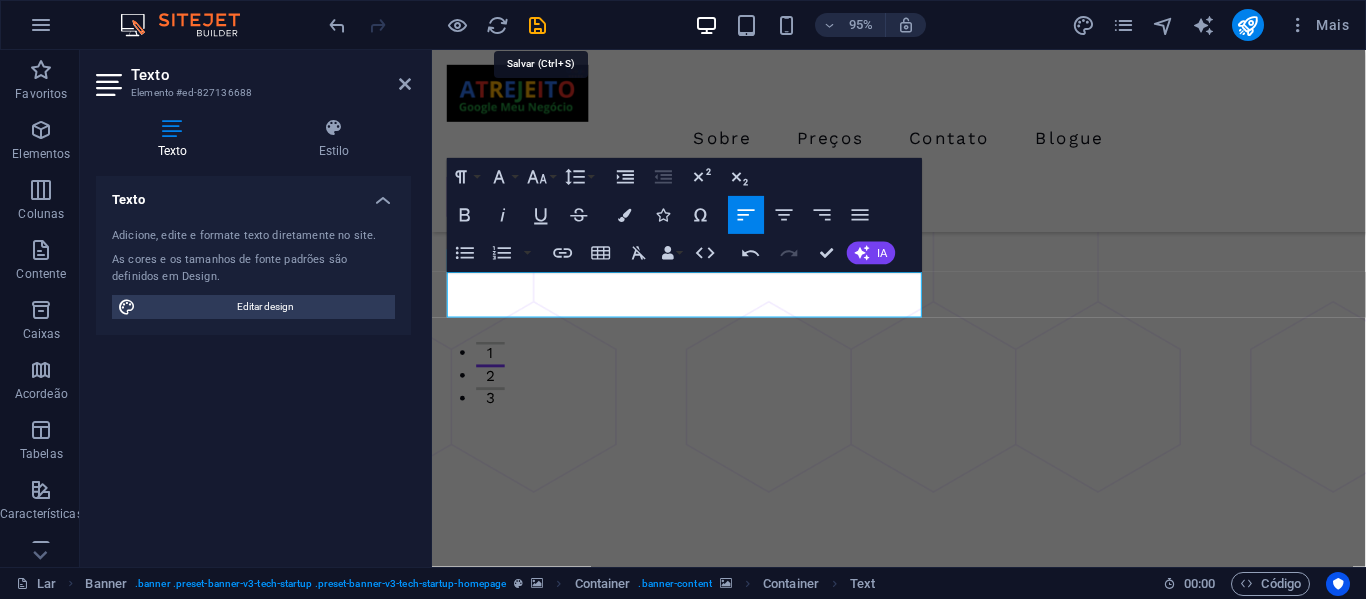click at bounding box center (537, 25) 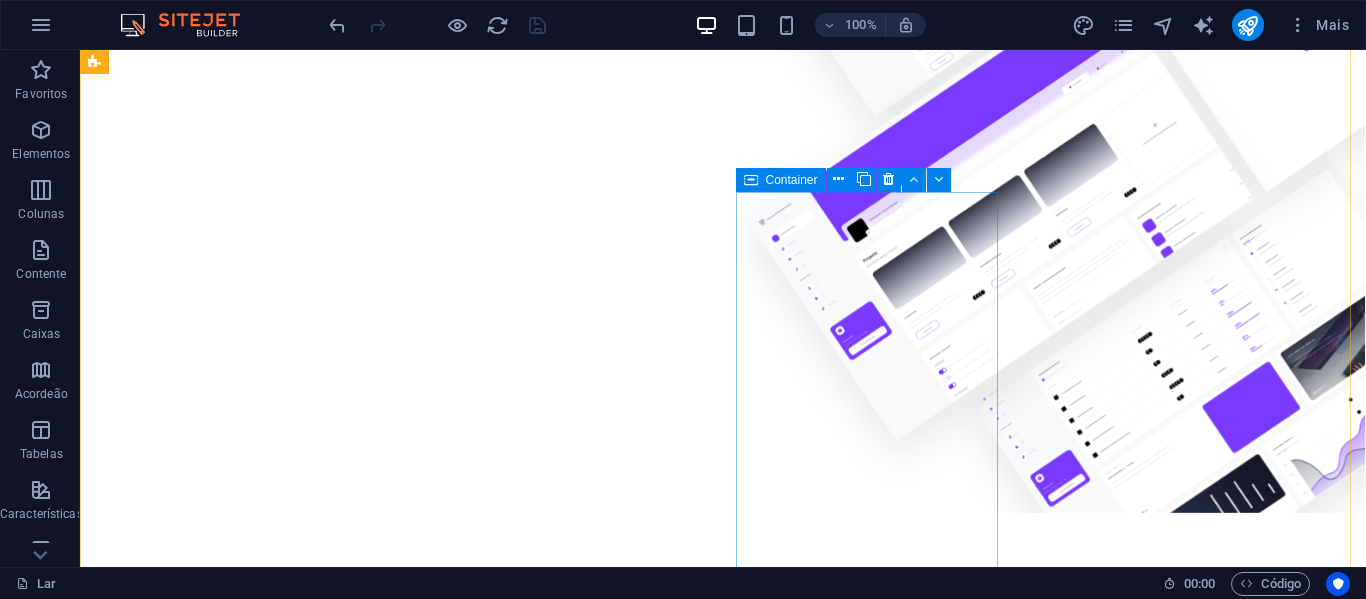 scroll, scrollTop: 1000, scrollLeft: 0, axis: vertical 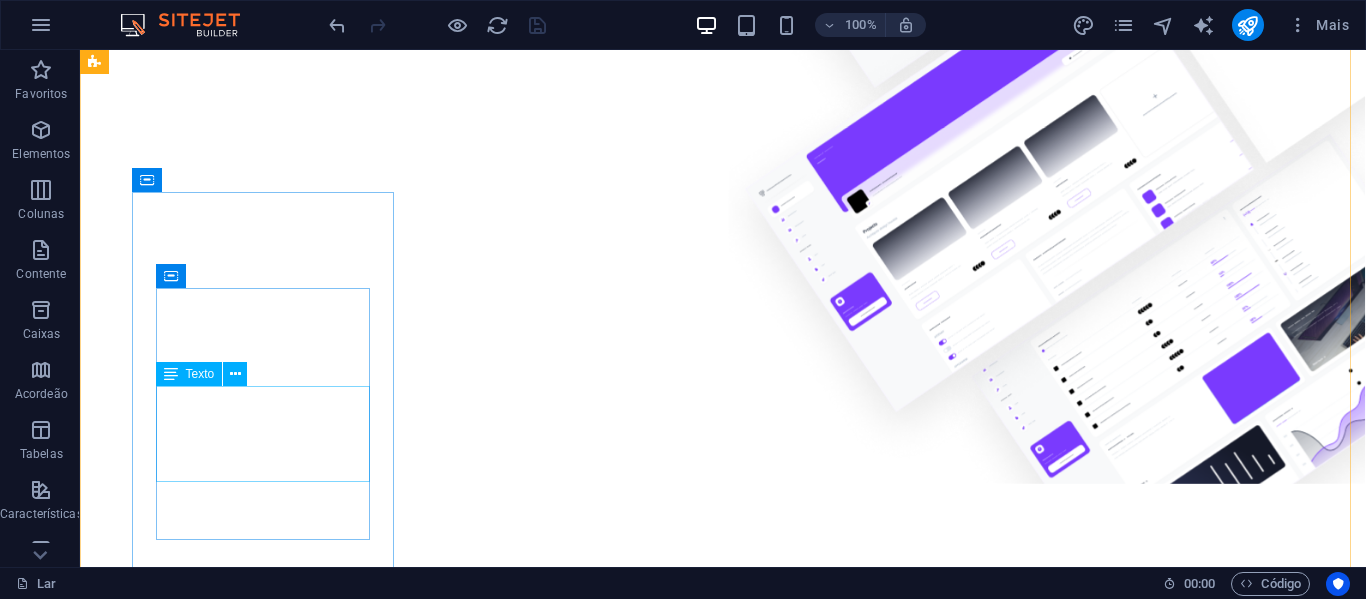 click on "Molestiae eum conse qu atur beatae fugiat opt io nobis eaque assumenda. Velit consequatur volup" at bounding box center [227, 2103] 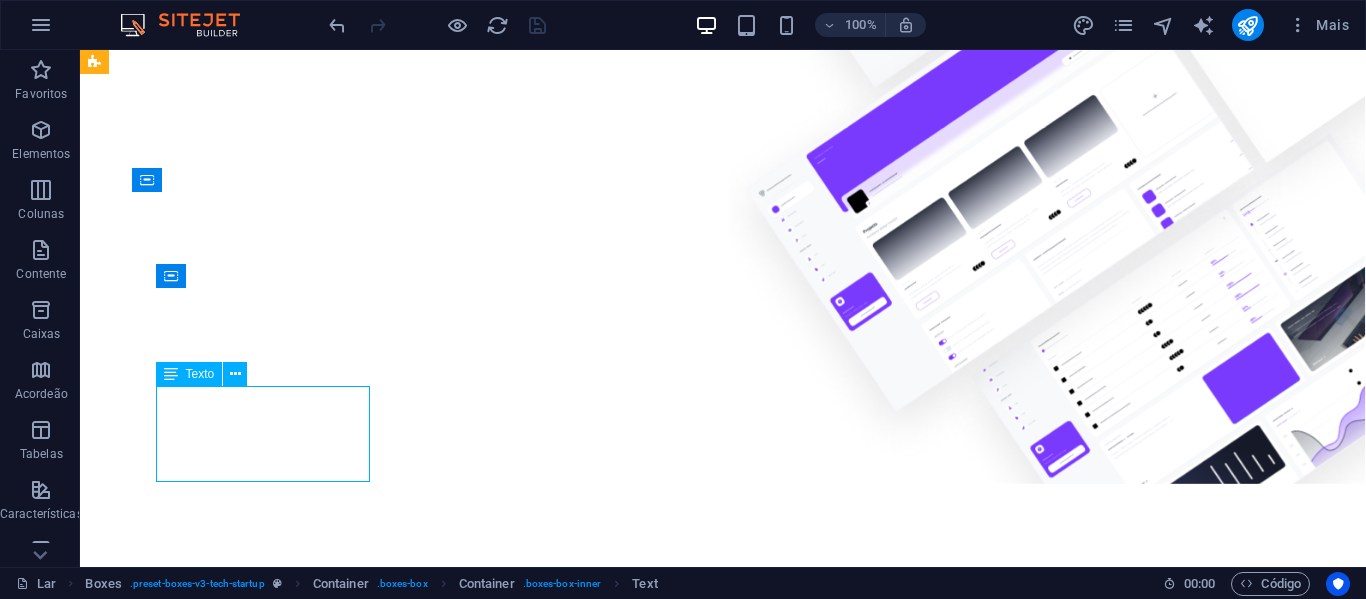 click on "Molestiae eum conse qu atur beatae fugiat opt io nobis eaque assumenda. Velit consequatur volup" at bounding box center (227, 2103) 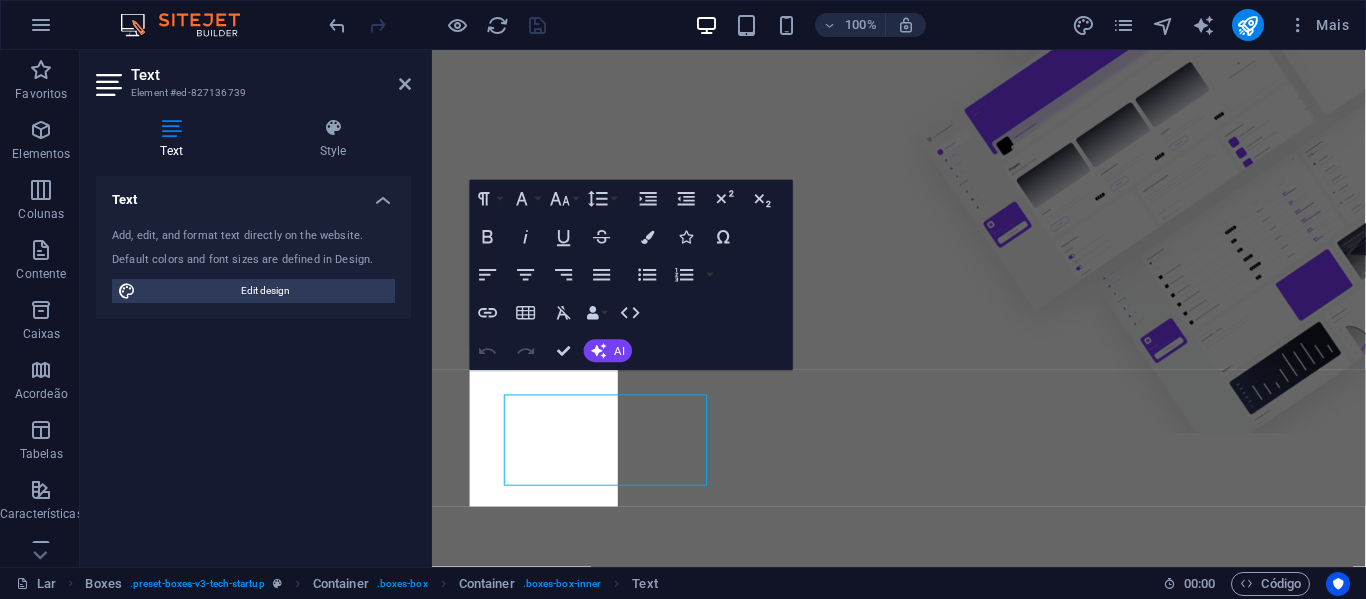 scroll, scrollTop: 973, scrollLeft: 0, axis: vertical 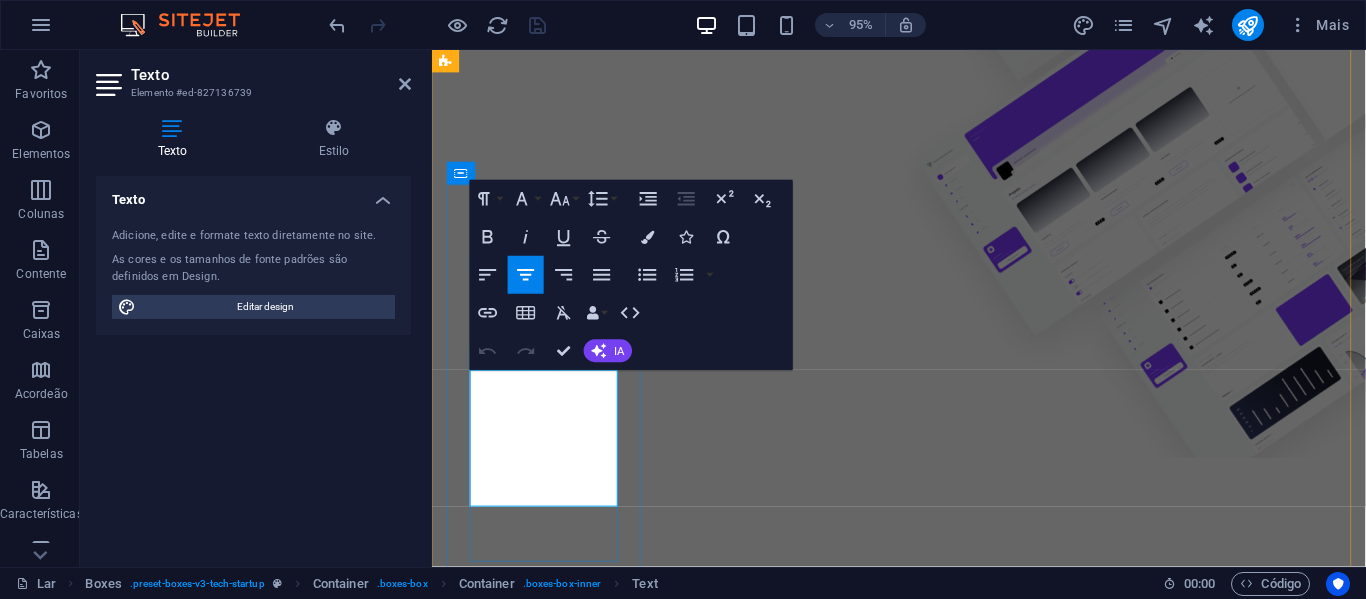 drag, startPoint x: 620, startPoint y: 517, endPoint x: 488, endPoint y: 404, distance: 173.76134 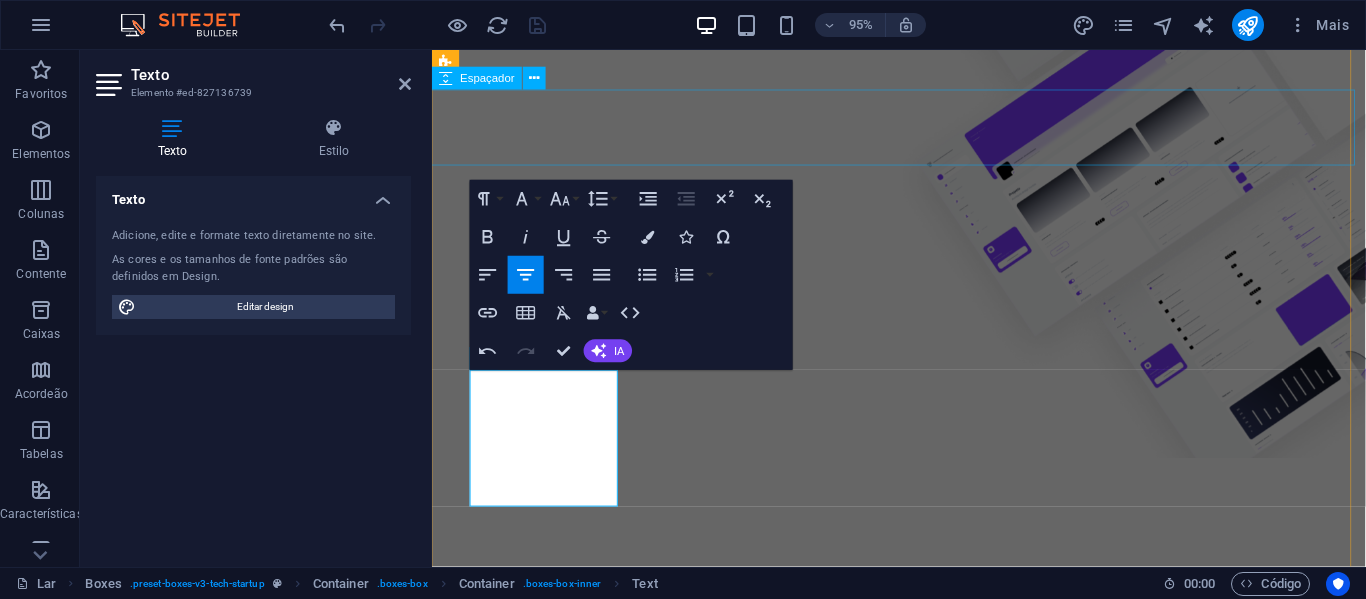 click at bounding box center [923, 1706] 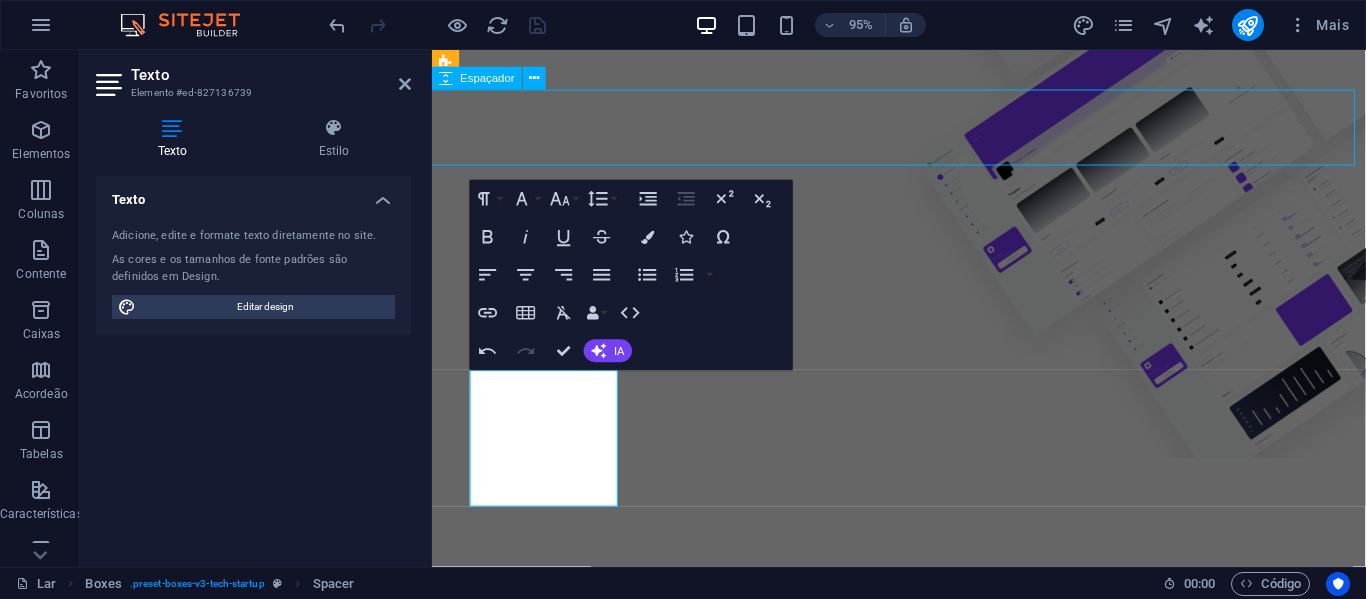 scroll, scrollTop: 1000, scrollLeft: 0, axis: vertical 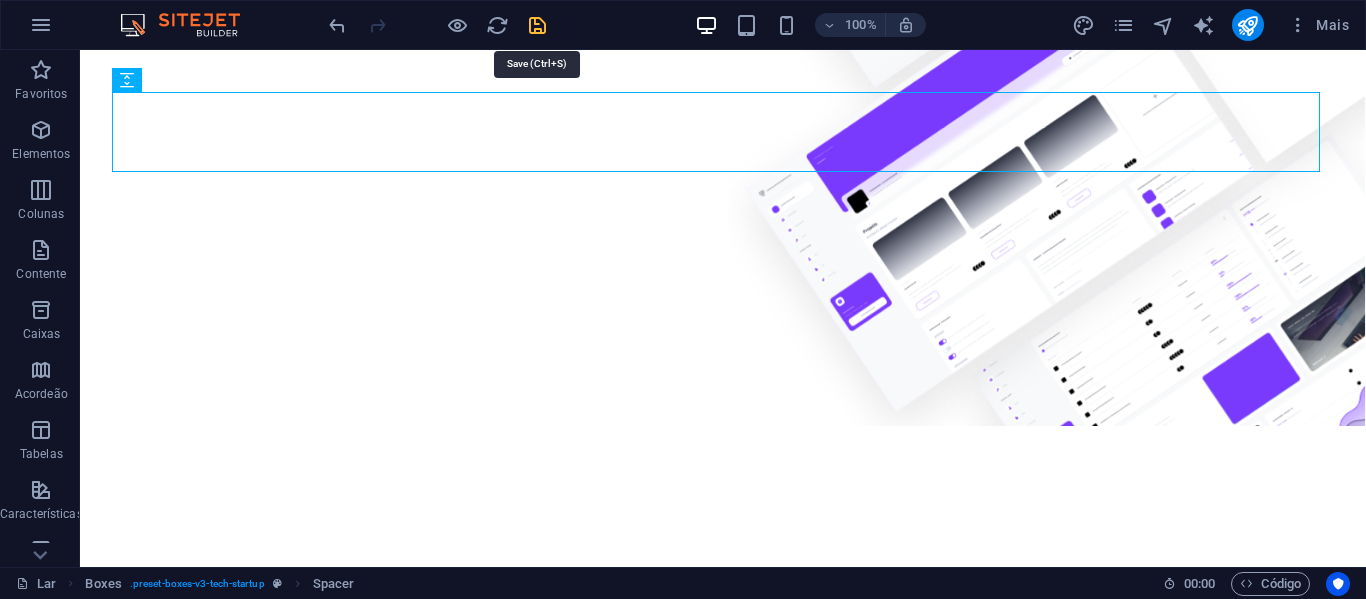 click at bounding box center [537, 25] 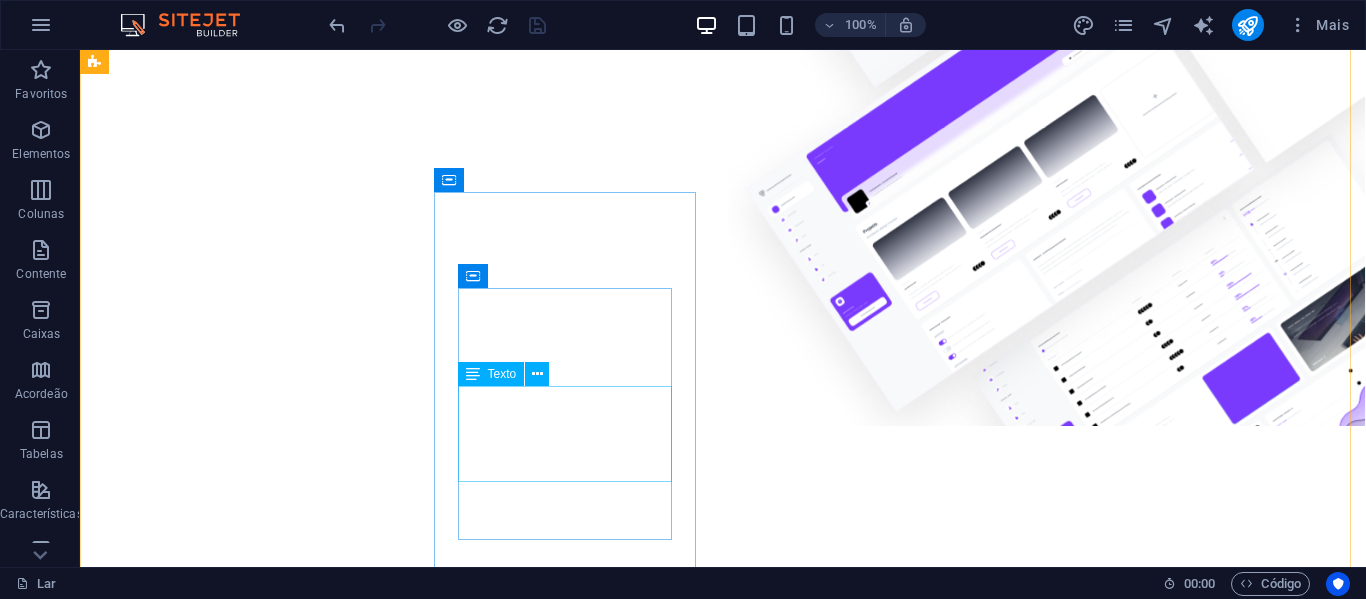 click on "Molestiae eum conse qu atur beatae fugiat opt io nobis eaque assumenda. Velit consequatur volup" at bounding box center [227, 2504] 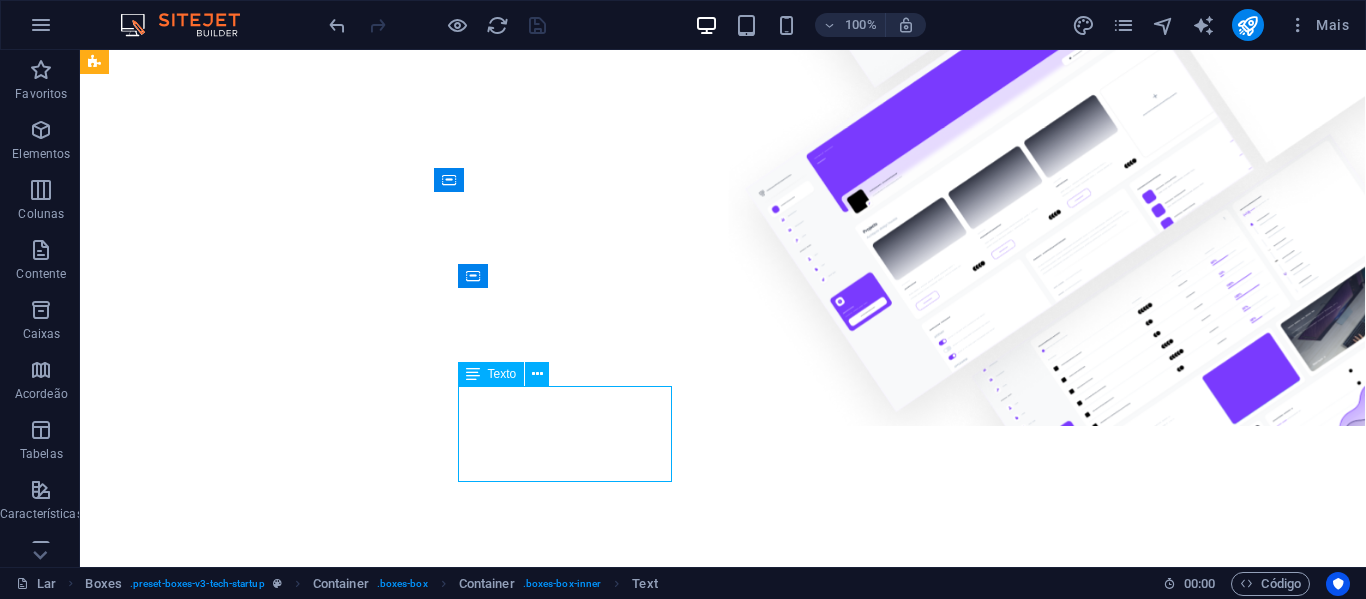 click on "Molestiae eum conse qu atur beatae fugiat opt io nobis eaque assumenda. Velit consequatur volup" at bounding box center (227, 2504) 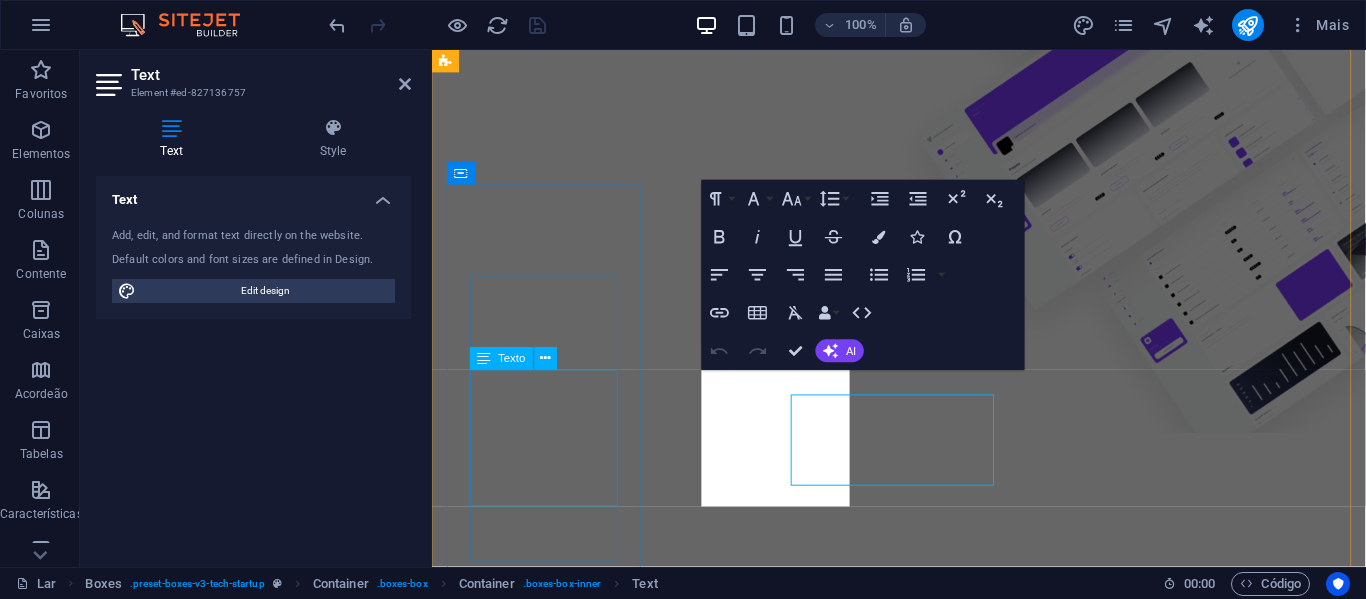 scroll, scrollTop: 973, scrollLeft: 0, axis: vertical 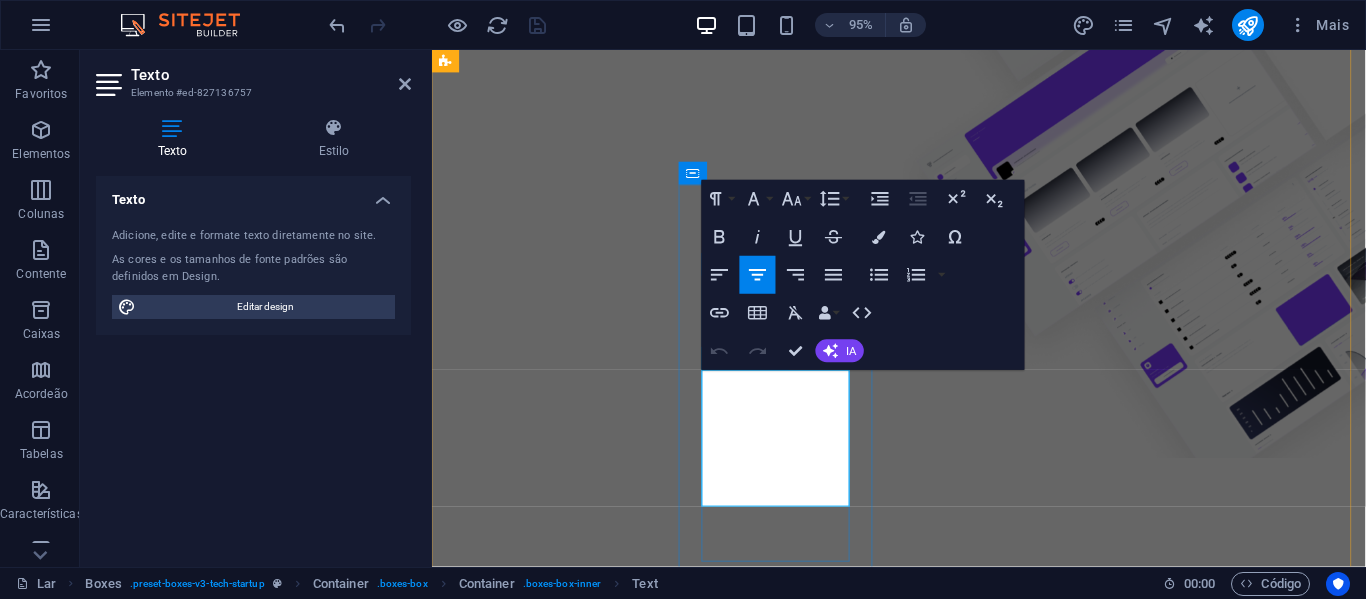 drag, startPoint x: 870, startPoint y: 521, endPoint x: 737, endPoint y: 409, distance: 173.87639 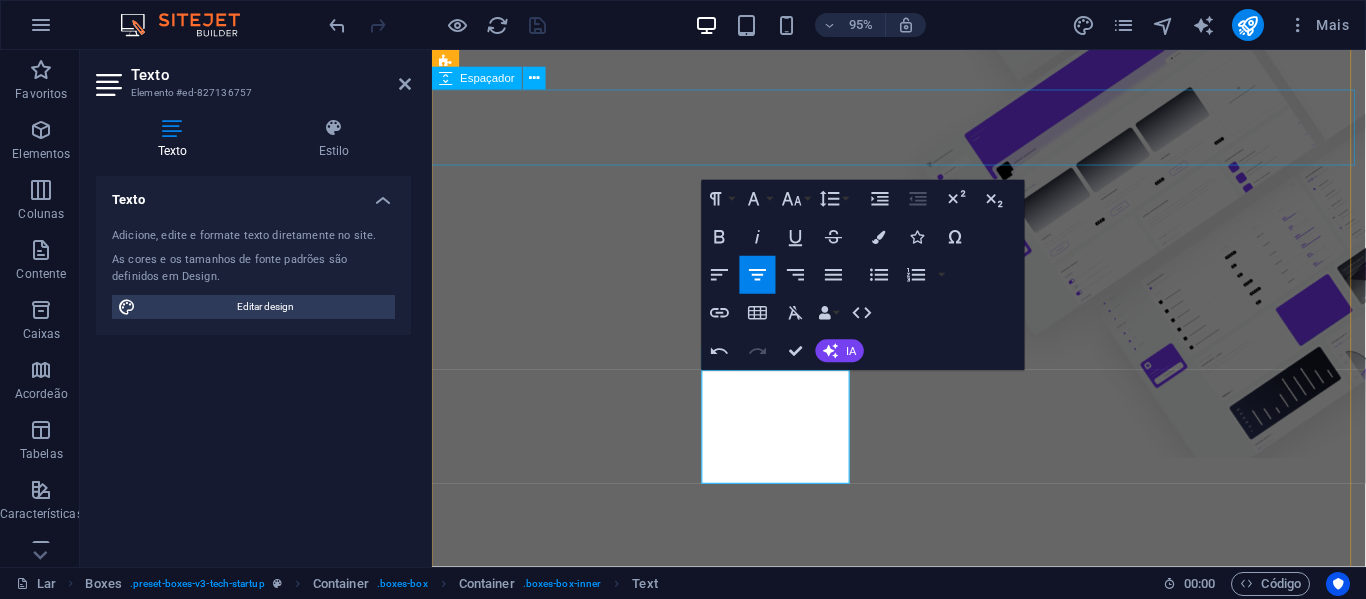 click at bounding box center (923, 1706) 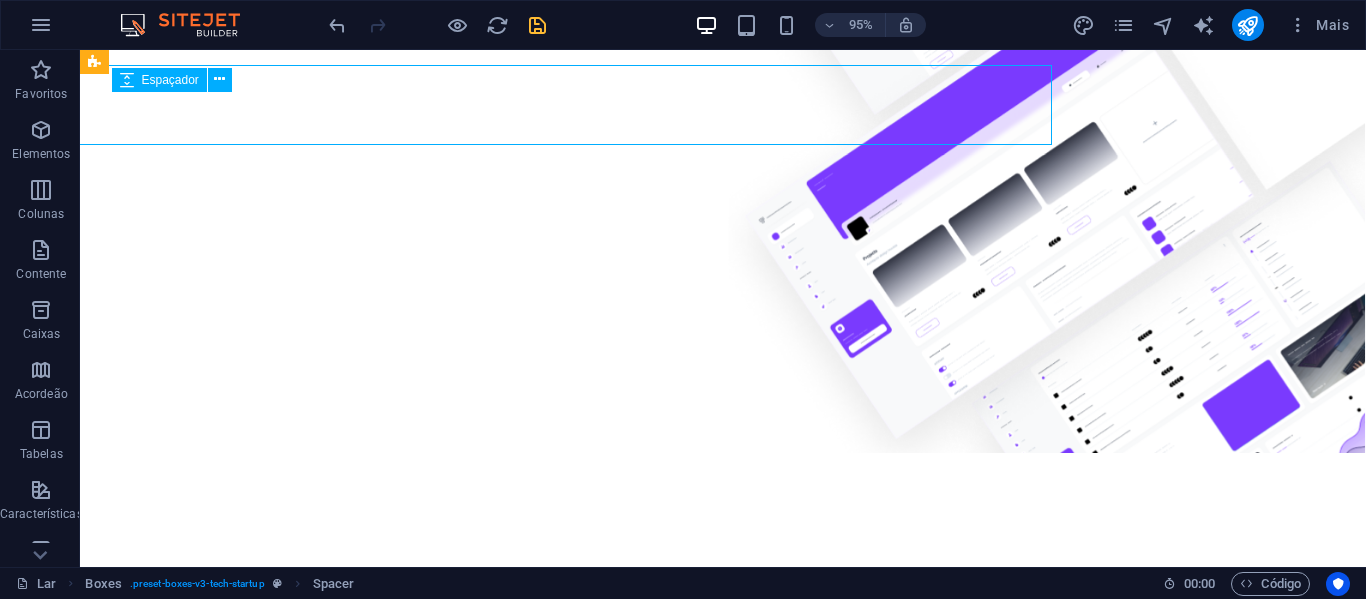 scroll, scrollTop: 1000, scrollLeft: 0, axis: vertical 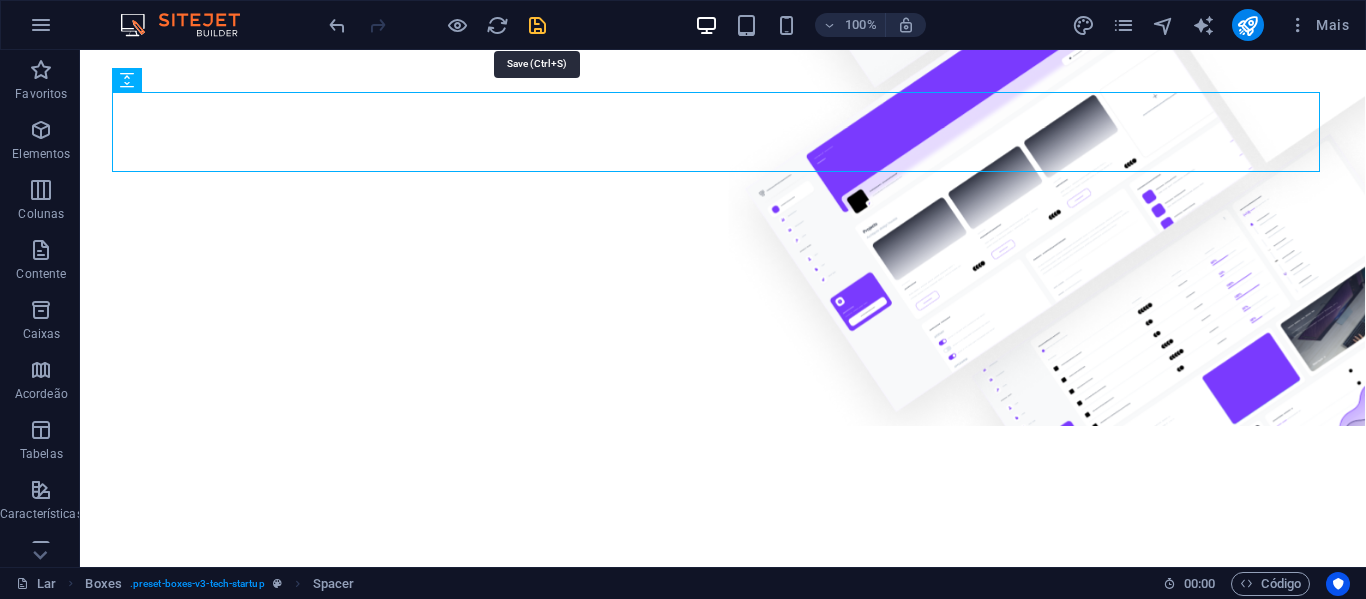 click at bounding box center (537, 25) 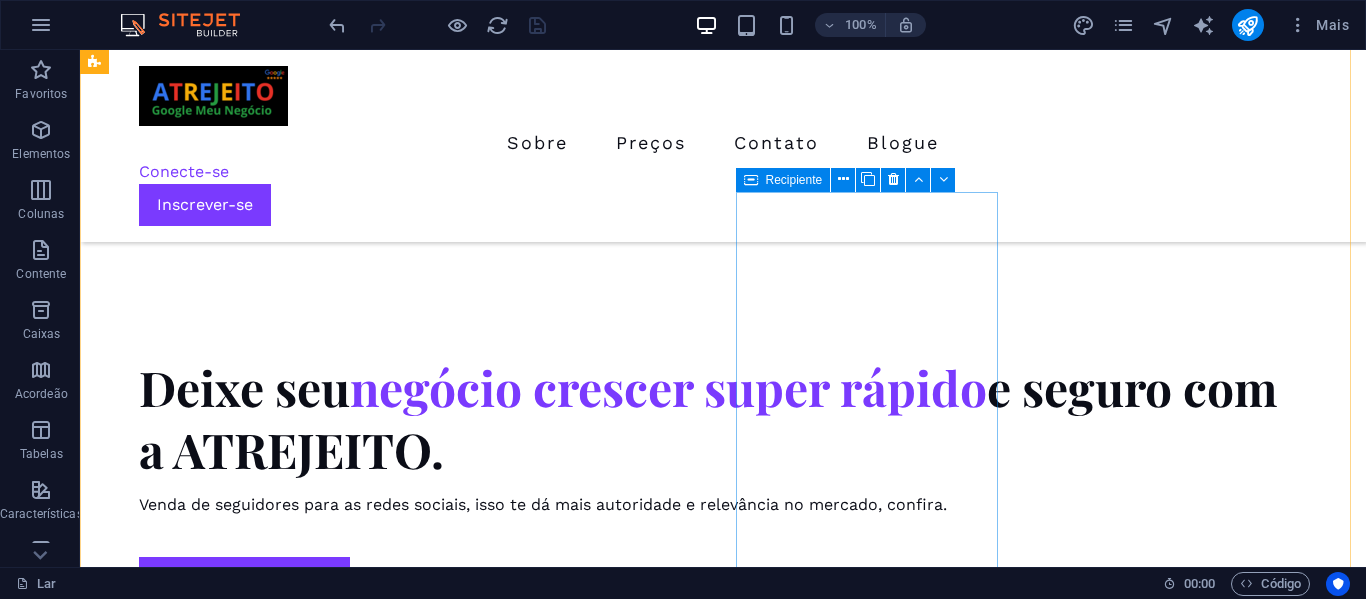 scroll, scrollTop: 1000, scrollLeft: 0, axis: vertical 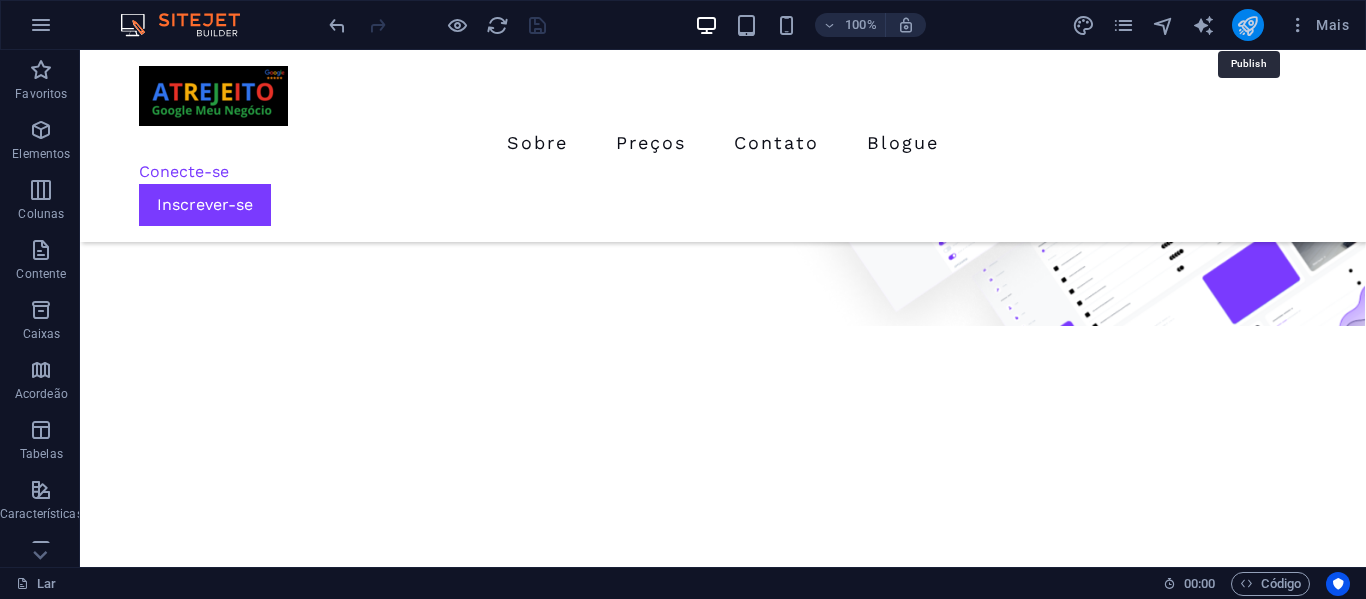 click at bounding box center (1247, 25) 